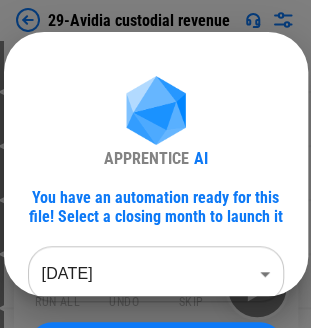 scroll, scrollTop: 1100, scrollLeft: 0, axis: vertical 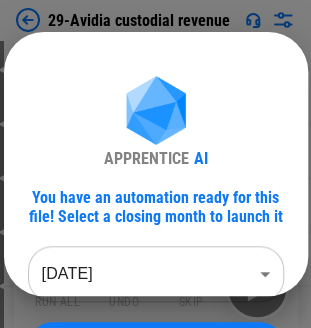 click on "APPRENTICE AI You have an automation ready for this file! Select a closing month to launch it [DATE] ******** ​ Continue" at bounding box center [156, 223] 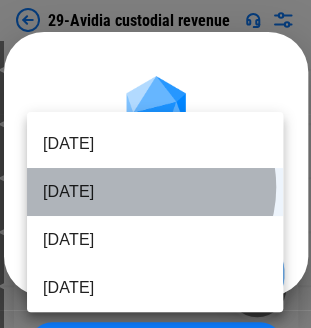 click on "[DATE]" at bounding box center [155, 192] 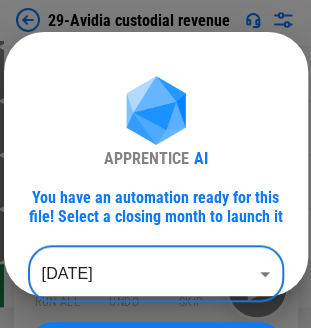 scroll, scrollTop: 1248, scrollLeft: 0, axis: vertical 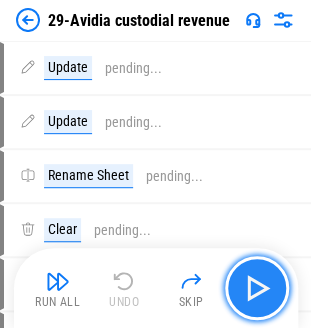 click at bounding box center (257, 288) 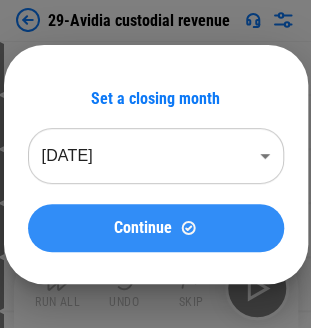 click at bounding box center [188, 227] 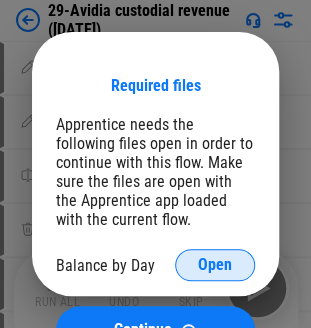 click on "Open" at bounding box center [215, 265] 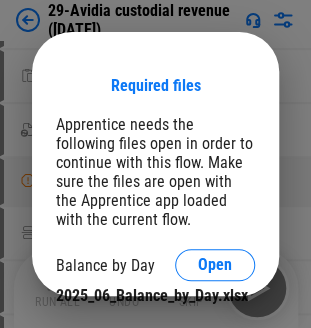 scroll, scrollTop: 400, scrollLeft: 0, axis: vertical 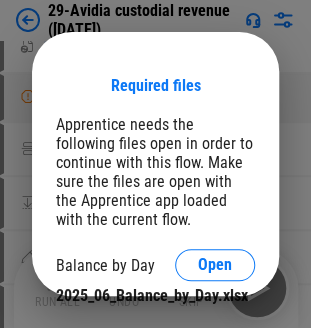 click on "Required files Apprentice needs the following files open in order to continue with this flow. Make sure the files are open with the Apprentice app loaded with the current flow. Balance by Day Open 2025_06_Balance_by_Day.xlsx Continue" at bounding box center (155, 164) 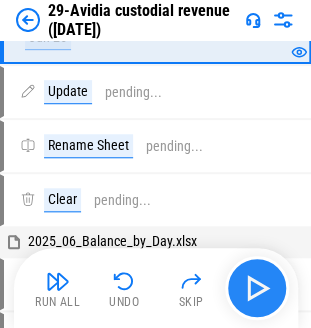 scroll, scrollTop: 0, scrollLeft: 0, axis: both 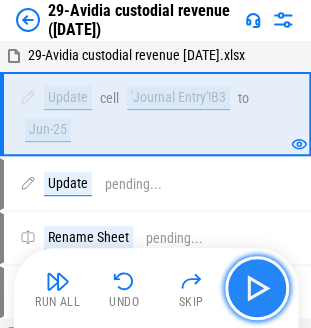 click at bounding box center (257, 288) 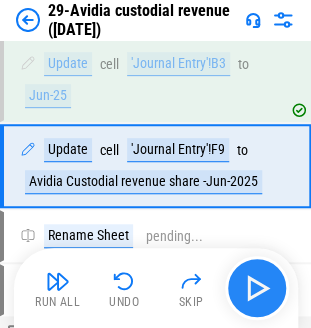 scroll, scrollTop: 35, scrollLeft: 0, axis: vertical 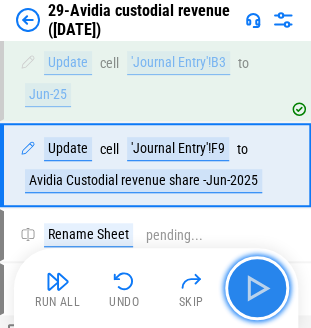 click at bounding box center [257, 288] 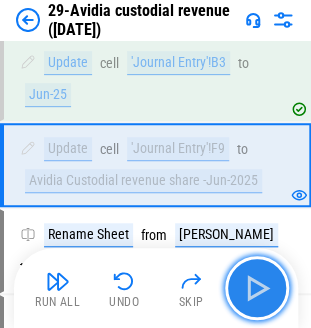 click at bounding box center [257, 288] 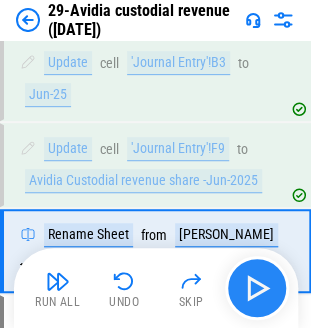 scroll, scrollTop: 120, scrollLeft: 0, axis: vertical 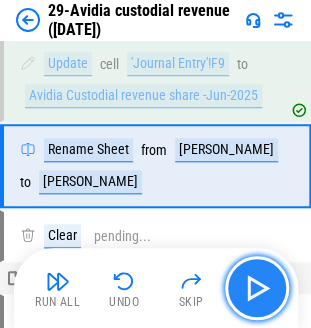click at bounding box center [257, 288] 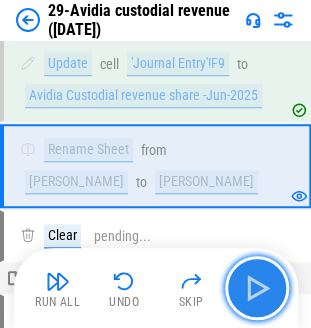 click at bounding box center (257, 288) 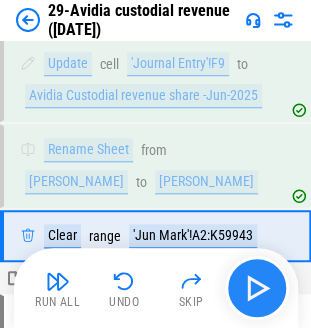 scroll, scrollTop: 190, scrollLeft: 0, axis: vertical 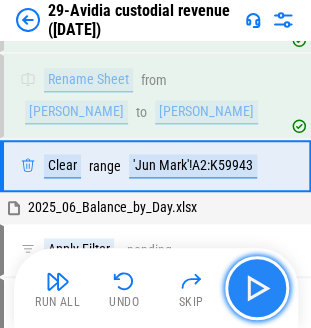 click at bounding box center (257, 288) 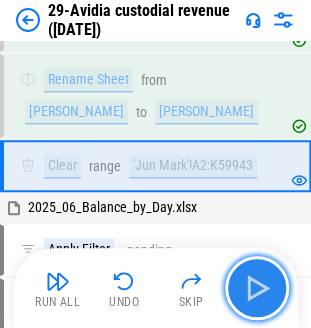 click at bounding box center (257, 288) 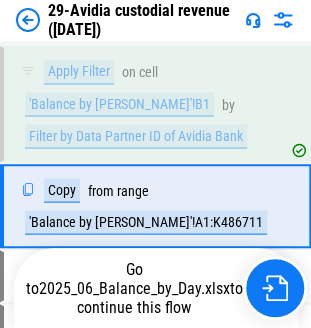 scroll, scrollTop: 406, scrollLeft: 0, axis: vertical 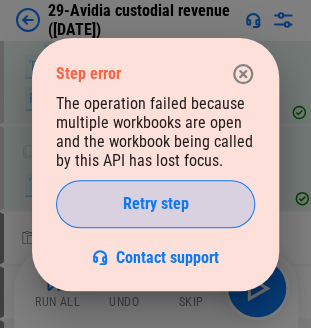 click on "Retry step" at bounding box center (155, 204) 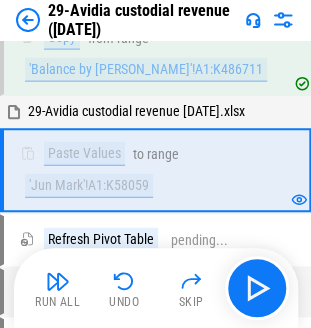 scroll, scrollTop: 522, scrollLeft: 0, axis: vertical 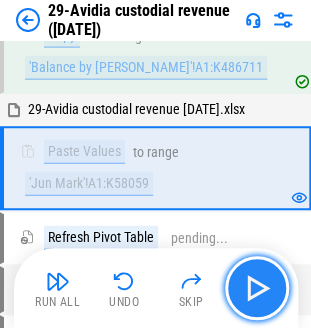 click at bounding box center [257, 288] 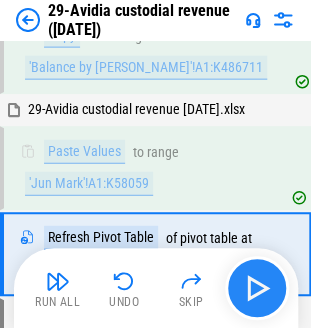 scroll, scrollTop: 607, scrollLeft: 0, axis: vertical 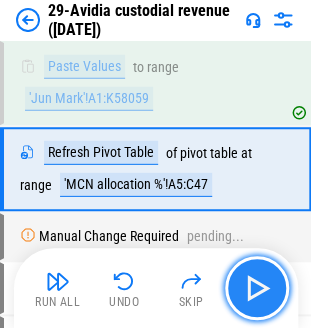click at bounding box center [257, 288] 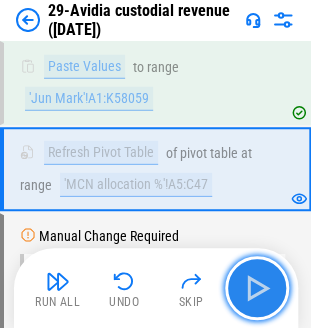 click at bounding box center [257, 288] 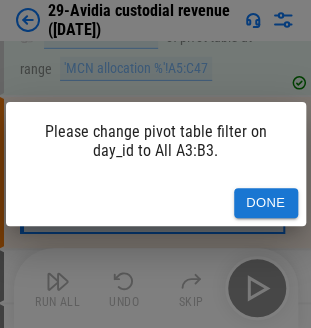 scroll, scrollTop: 726, scrollLeft: 0, axis: vertical 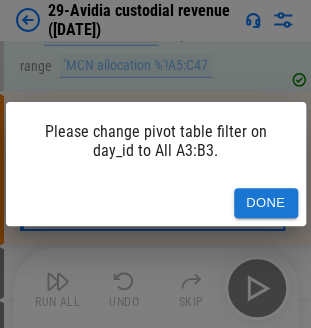 click on "Done" at bounding box center (266, 203) 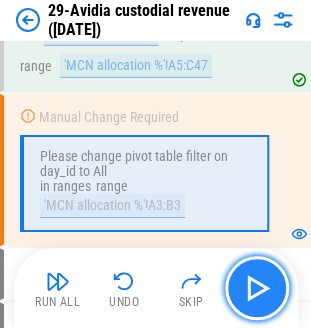 click at bounding box center (257, 288) 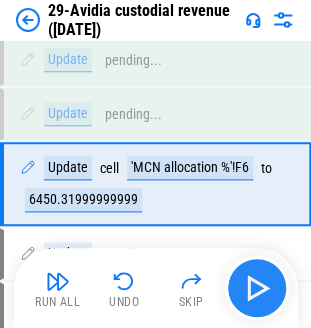 scroll, scrollTop: 1110, scrollLeft: 0, axis: vertical 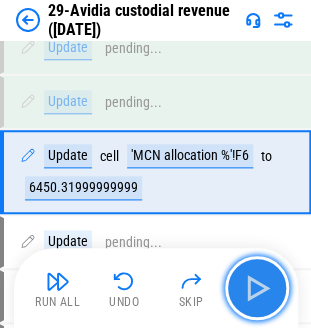 click at bounding box center (257, 288) 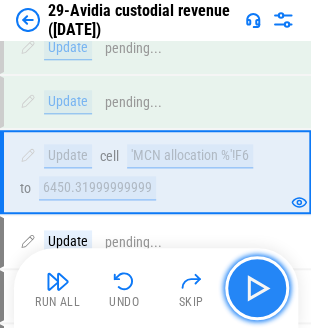 click at bounding box center (257, 288) 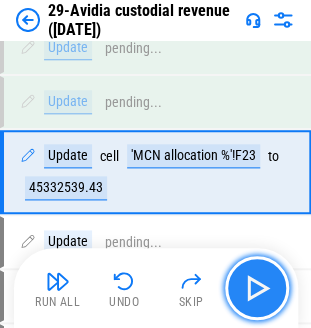 click at bounding box center (257, 288) 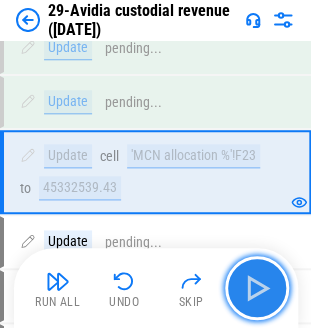 click at bounding box center (257, 288) 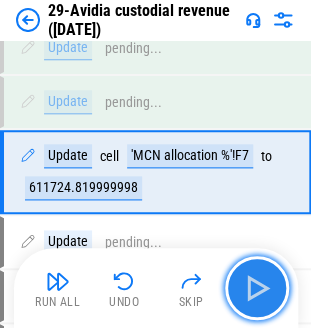 click at bounding box center (257, 288) 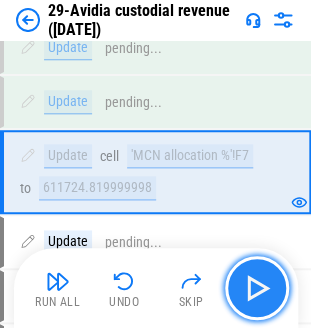 click at bounding box center [257, 288] 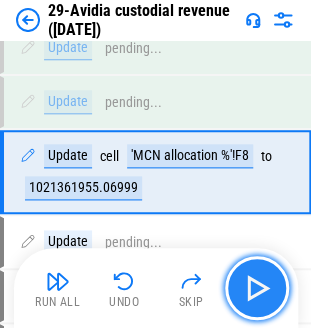 click at bounding box center [257, 288] 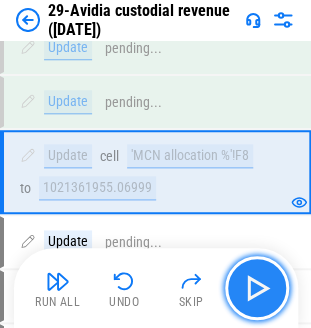 click at bounding box center (257, 288) 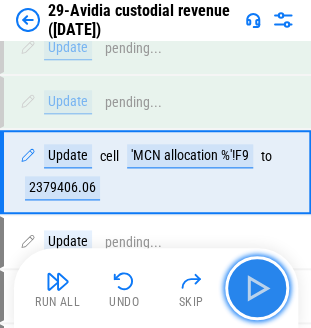click at bounding box center (257, 288) 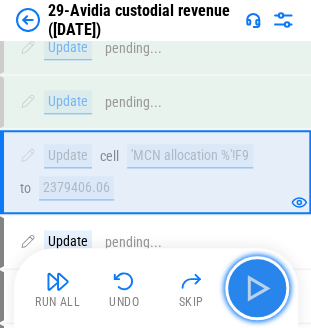 click at bounding box center (257, 288) 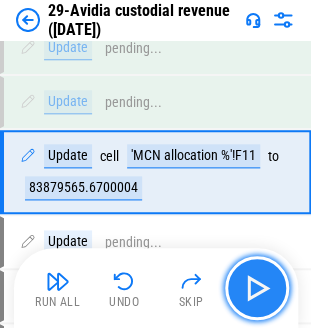 click at bounding box center [257, 288] 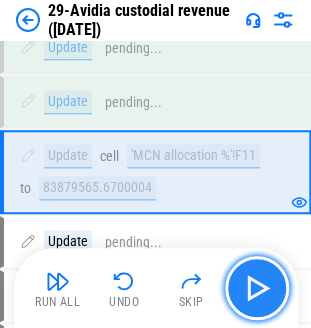 click at bounding box center [257, 288] 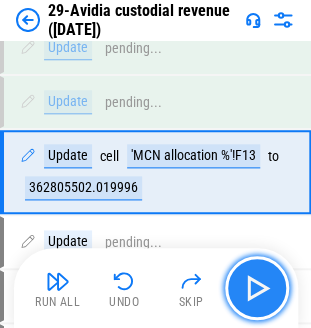 click at bounding box center (257, 288) 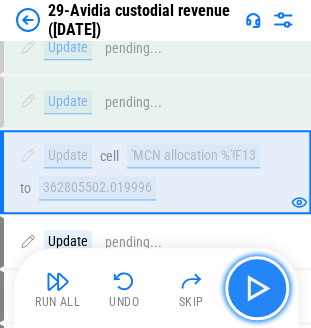 click at bounding box center (257, 288) 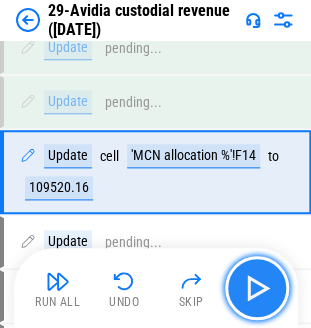 click at bounding box center [257, 288] 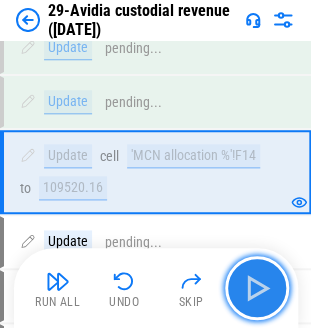 click at bounding box center (257, 288) 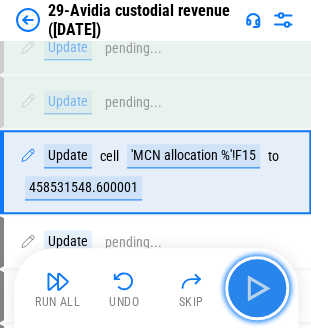 click at bounding box center [257, 288] 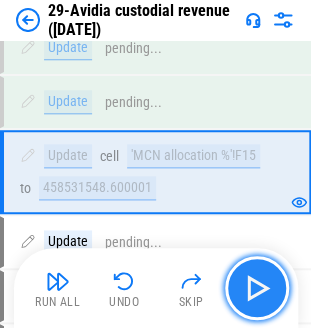click at bounding box center [257, 288] 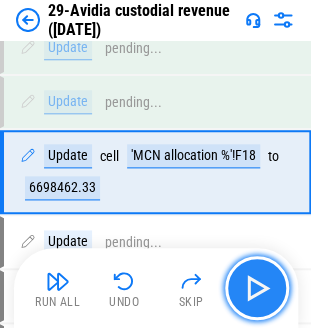 click at bounding box center [257, 288] 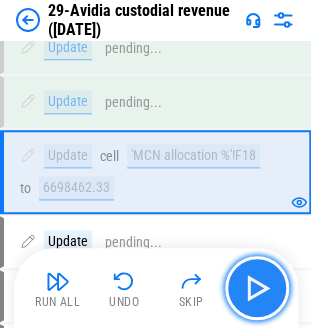 click at bounding box center (257, 288) 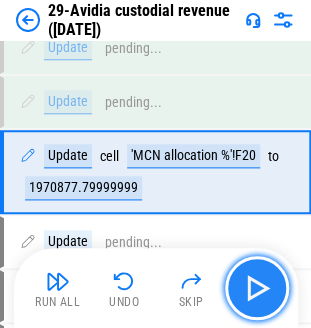 click at bounding box center (257, 288) 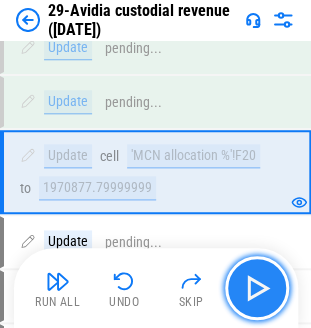 click at bounding box center (257, 288) 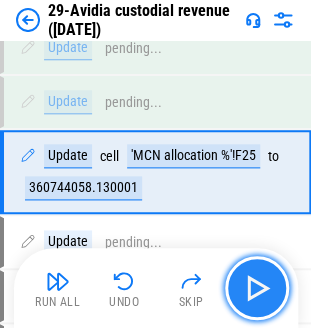 click at bounding box center (257, 288) 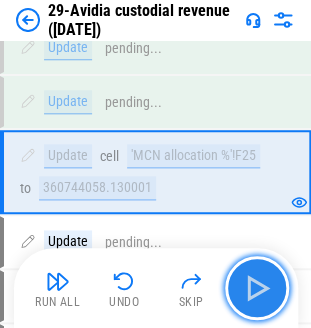 click at bounding box center (257, 288) 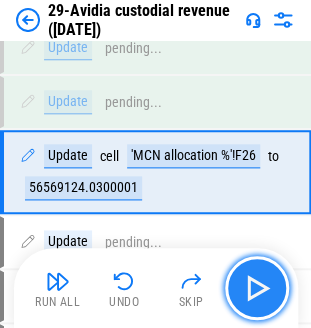 click at bounding box center [257, 288] 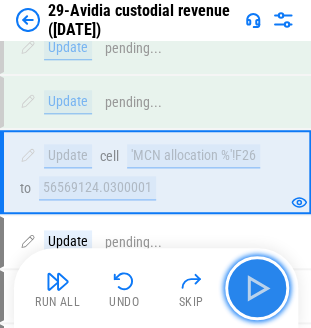 click at bounding box center (257, 288) 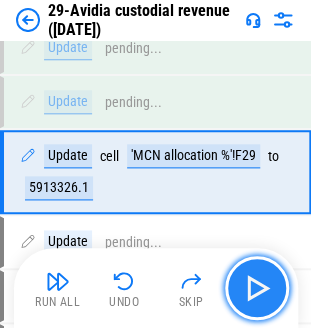 click at bounding box center [257, 288] 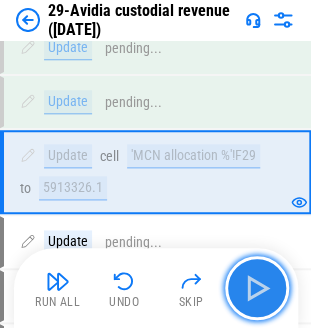 click at bounding box center [257, 288] 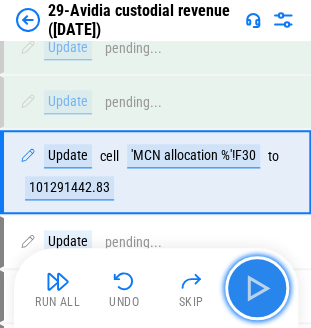 click at bounding box center (257, 288) 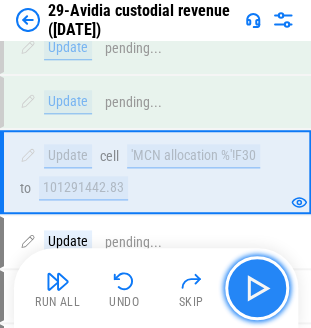 click at bounding box center (257, 288) 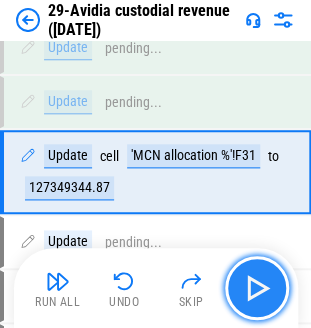 click at bounding box center [257, 288] 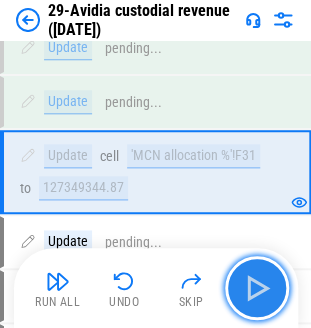 click at bounding box center [257, 288] 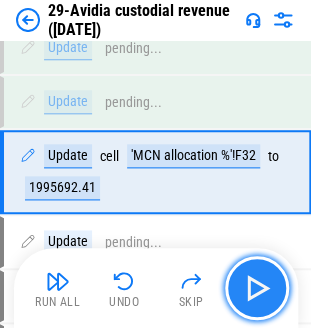 click at bounding box center [257, 288] 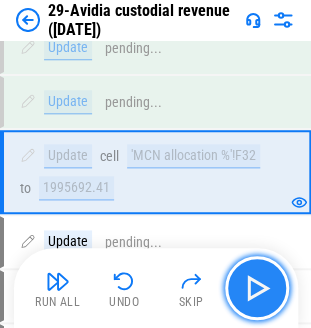 click at bounding box center (257, 288) 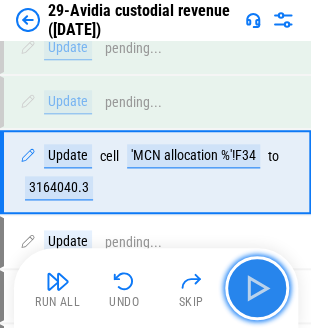 click at bounding box center [257, 288] 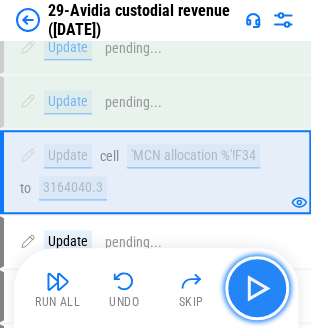 click at bounding box center (257, 288) 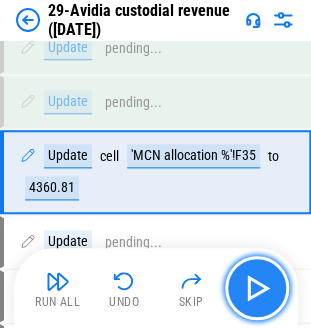 click at bounding box center [257, 288] 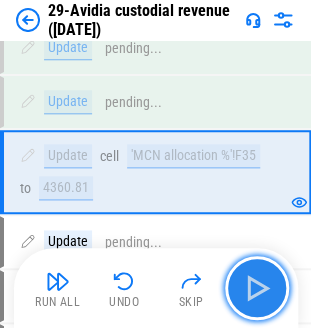 click at bounding box center [257, 288] 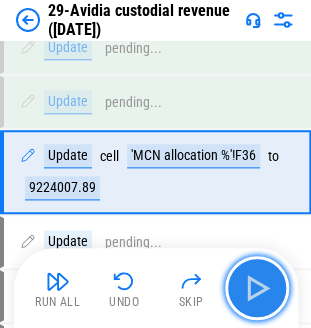 click at bounding box center (257, 288) 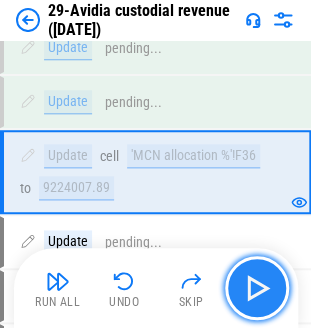 click at bounding box center [257, 288] 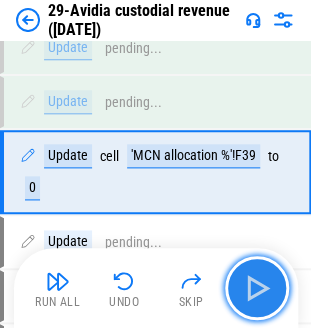 click at bounding box center [257, 288] 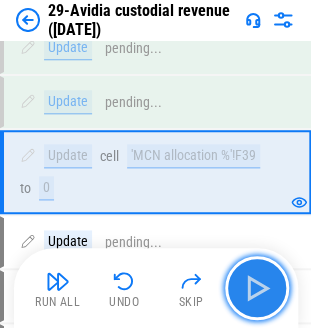 click at bounding box center [257, 288] 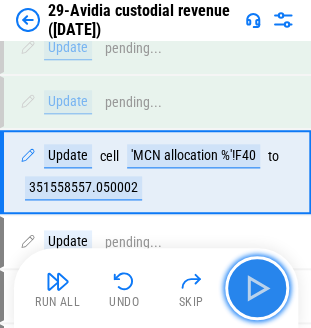 click at bounding box center [257, 288] 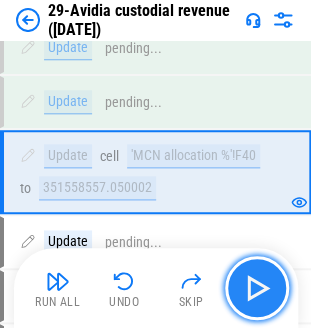 click at bounding box center [257, 288] 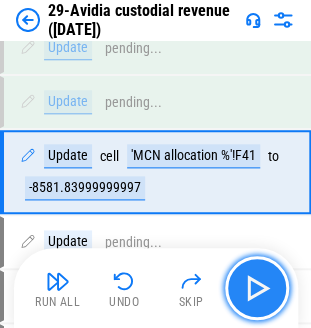 click at bounding box center [257, 288] 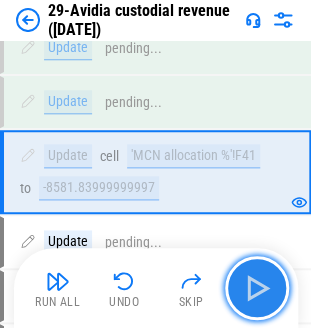 click at bounding box center [257, 288] 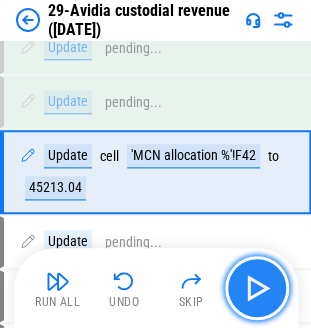 click at bounding box center (257, 288) 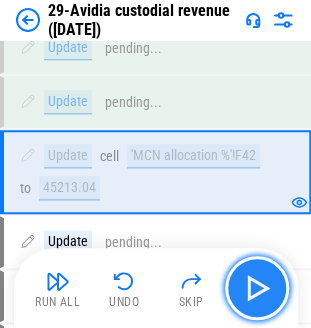 click at bounding box center (257, 288) 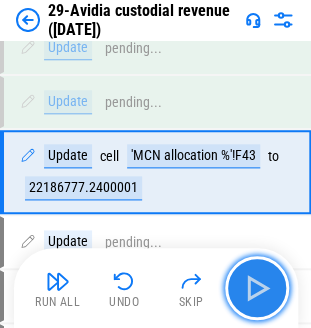 click at bounding box center (257, 288) 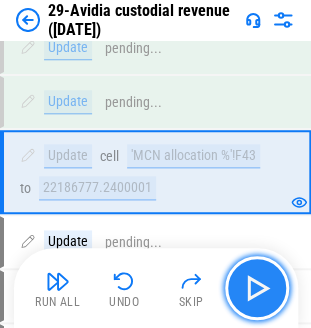 click at bounding box center [257, 288] 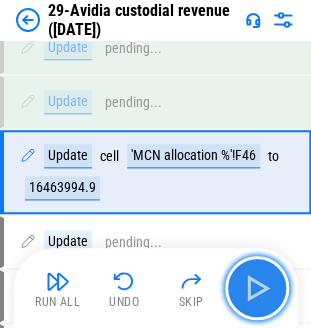 click at bounding box center (257, 288) 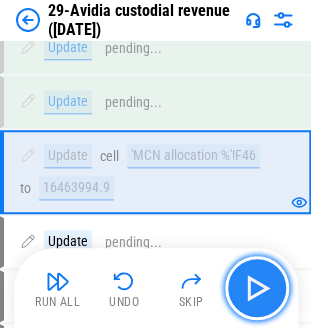 click at bounding box center (257, 288) 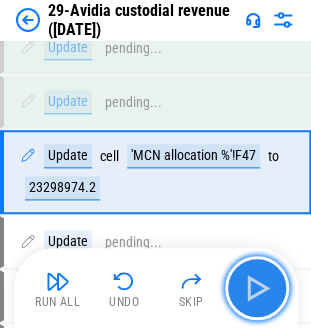 click at bounding box center [257, 288] 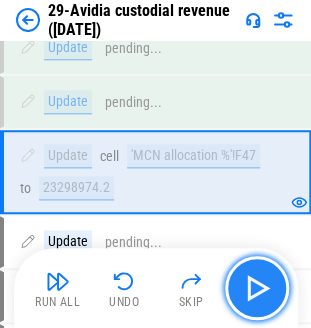 click at bounding box center [257, 288] 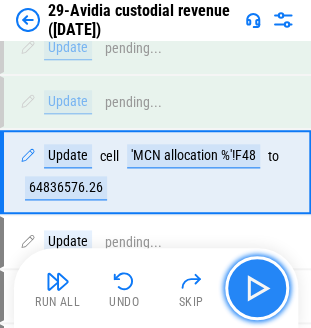 click at bounding box center [257, 288] 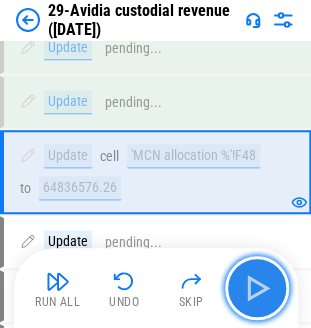 click at bounding box center [257, 288] 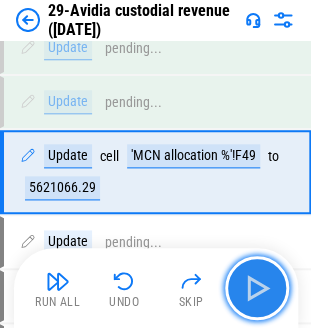 click at bounding box center [257, 288] 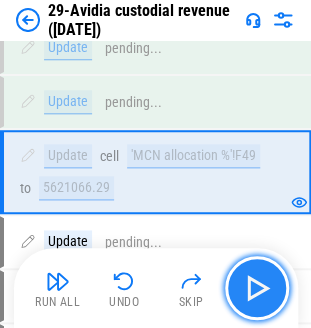 click at bounding box center [257, 288] 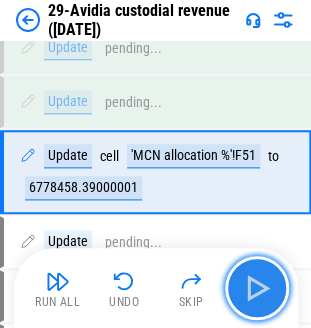 click at bounding box center [257, 288] 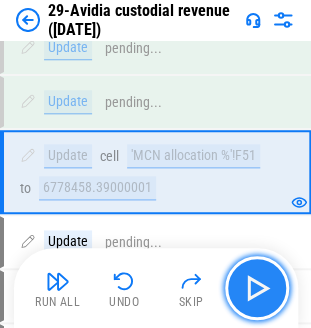 click at bounding box center [257, 288] 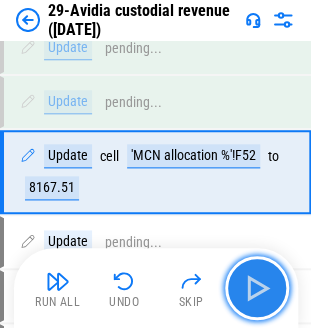click at bounding box center (257, 288) 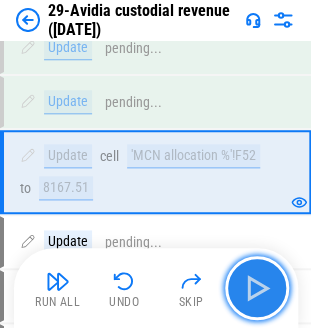 click at bounding box center [257, 288] 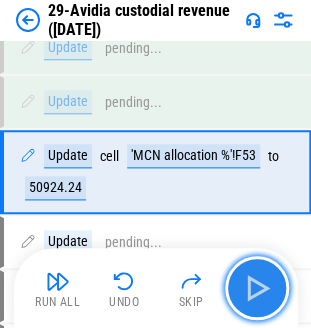 click at bounding box center (257, 288) 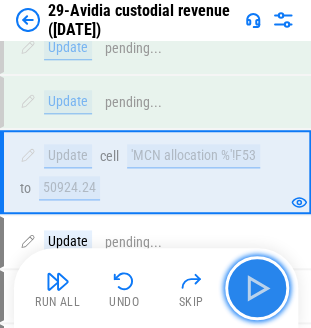 click at bounding box center [257, 288] 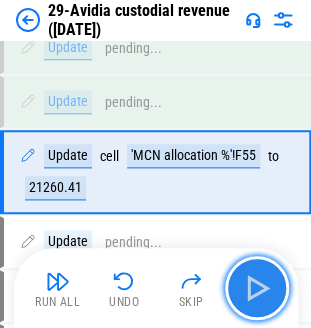 click at bounding box center (257, 288) 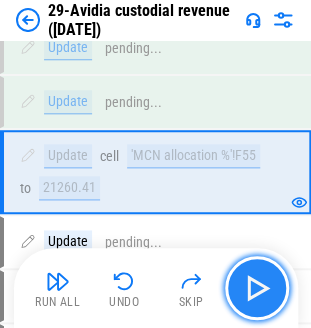 click at bounding box center [257, 288] 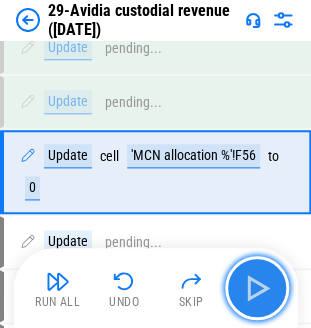 click at bounding box center (257, 288) 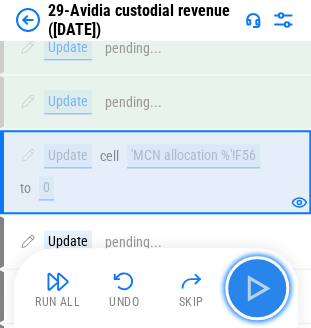 click at bounding box center (257, 288) 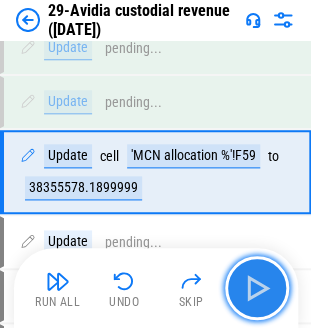 click at bounding box center [257, 288] 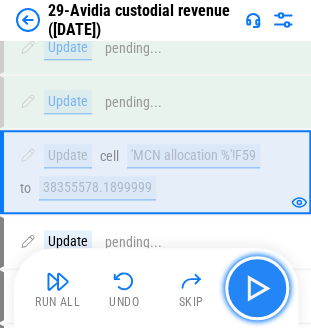 click at bounding box center (257, 288) 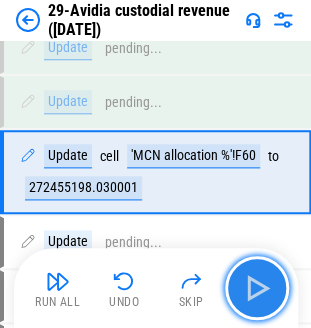 click at bounding box center (257, 288) 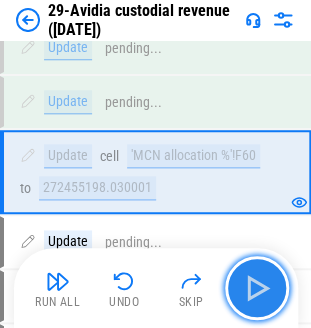 click at bounding box center (257, 288) 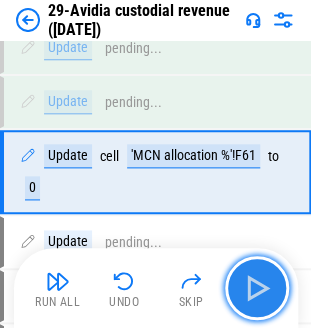 click at bounding box center (257, 288) 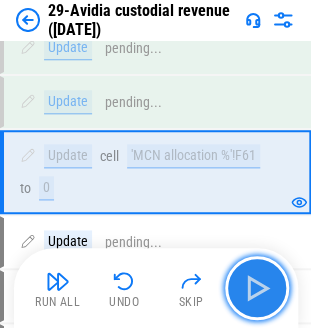 click at bounding box center (257, 288) 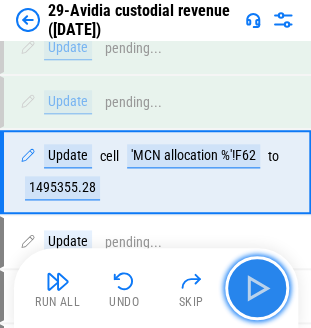 click at bounding box center (257, 288) 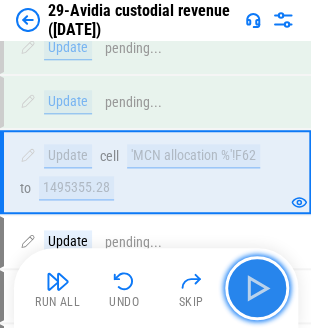 click at bounding box center (257, 288) 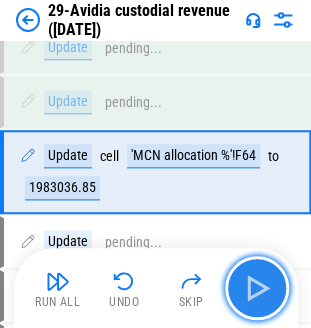 click at bounding box center [257, 288] 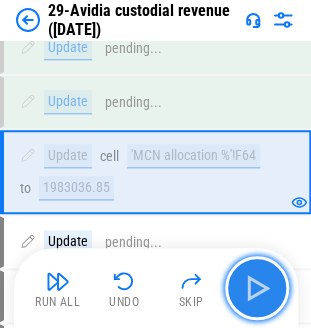 click at bounding box center [257, 288] 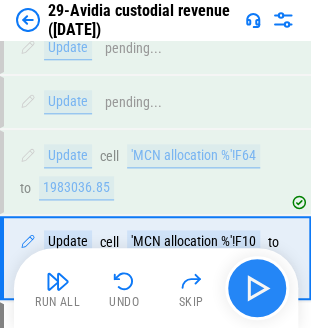 scroll, scrollTop: 1196, scrollLeft: 0, axis: vertical 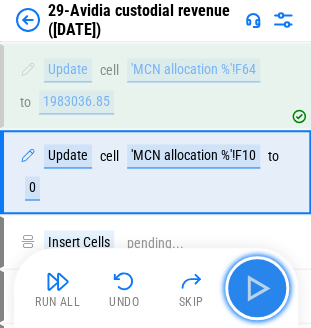 click at bounding box center (257, 288) 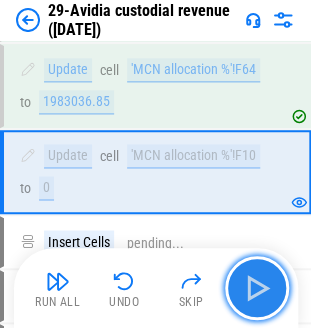 click at bounding box center (257, 288) 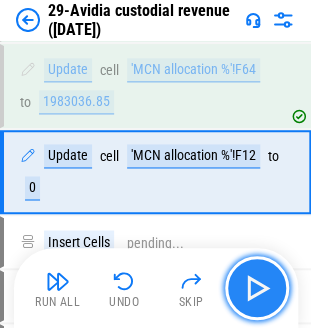 click at bounding box center [257, 288] 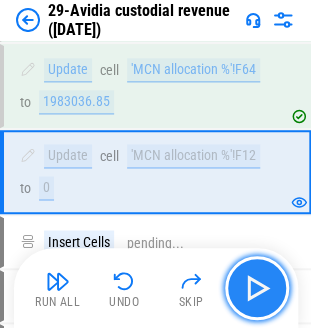 click at bounding box center (257, 288) 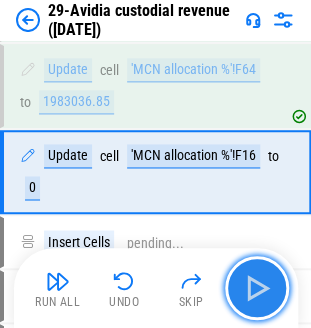 click at bounding box center (257, 288) 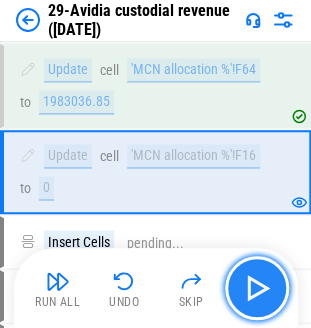 click at bounding box center [257, 288] 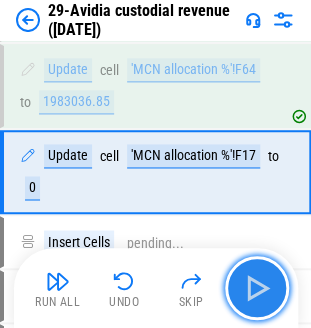 click at bounding box center [257, 288] 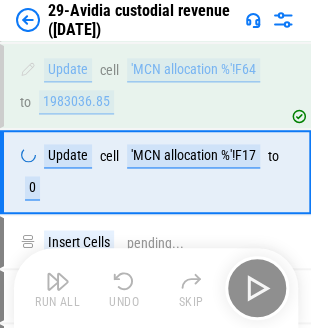 click on "Run All Undo Skip" at bounding box center [158, 288] 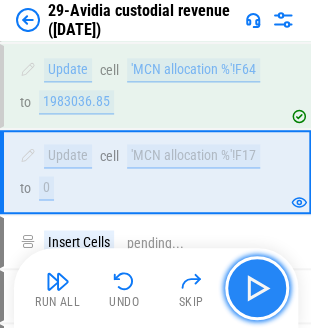 click at bounding box center [257, 288] 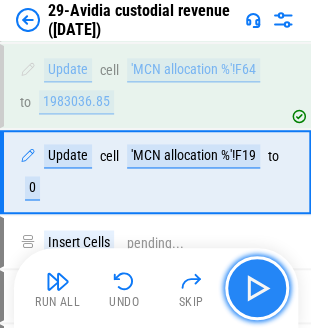 click at bounding box center (257, 288) 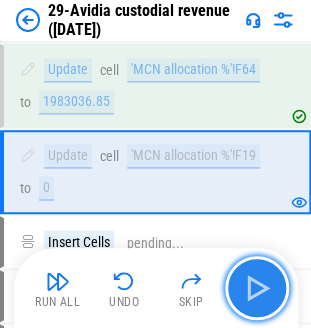 click at bounding box center (257, 288) 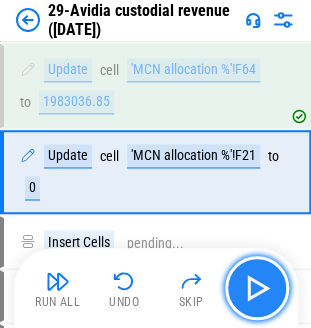 click at bounding box center (257, 288) 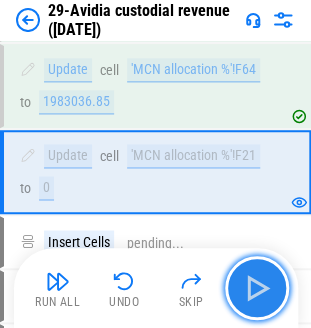 click at bounding box center (257, 288) 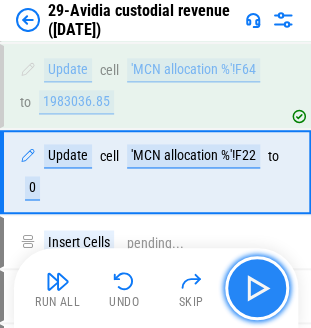 click at bounding box center [257, 288] 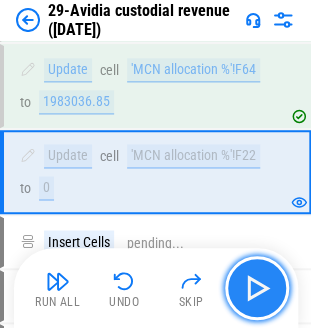 click at bounding box center (257, 288) 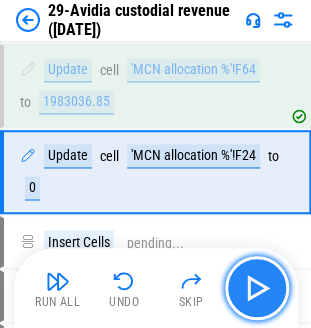 click at bounding box center (257, 288) 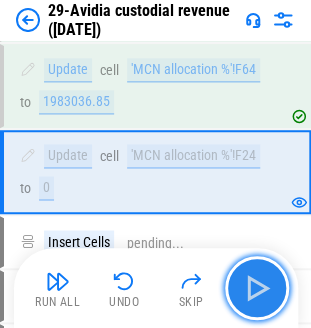 click at bounding box center (257, 288) 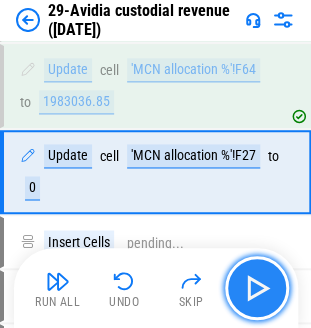 click at bounding box center (257, 288) 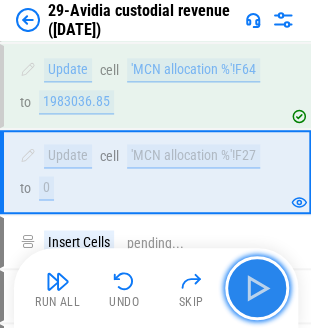 click at bounding box center (257, 288) 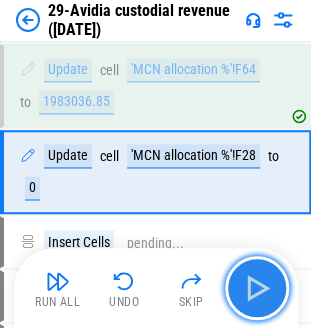 click at bounding box center (257, 288) 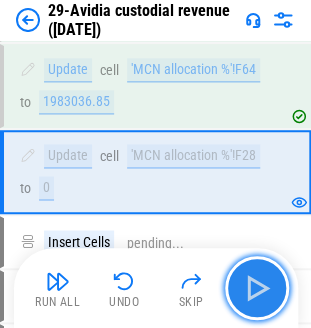 click at bounding box center [257, 288] 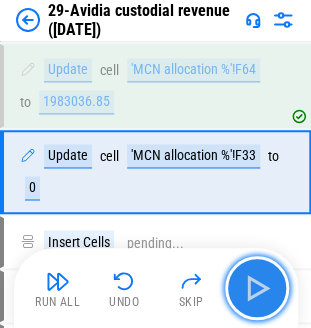 click at bounding box center [257, 288] 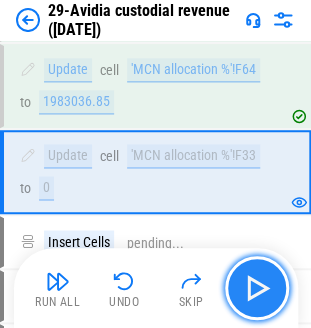 click at bounding box center [257, 288] 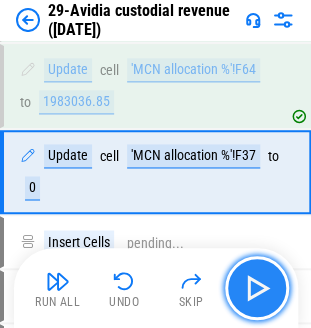 click at bounding box center (257, 288) 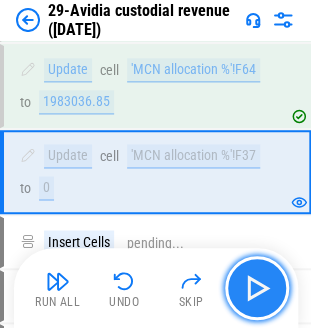 click at bounding box center (257, 288) 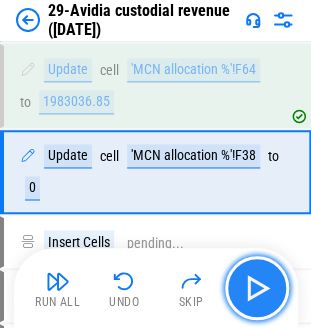 click at bounding box center (257, 288) 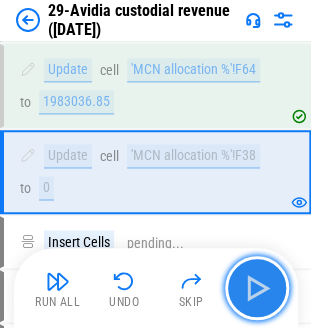 click at bounding box center (257, 288) 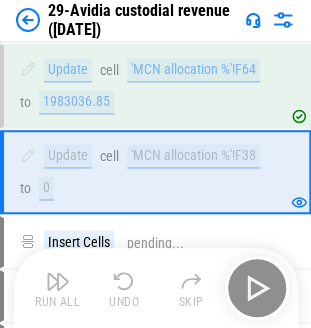 click on "Run All Undo Skip" at bounding box center [158, 288] 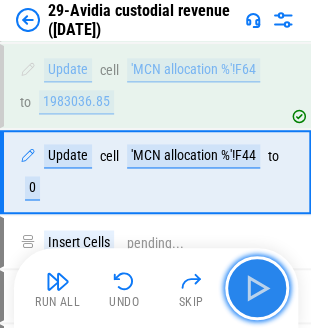 click at bounding box center [257, 288] 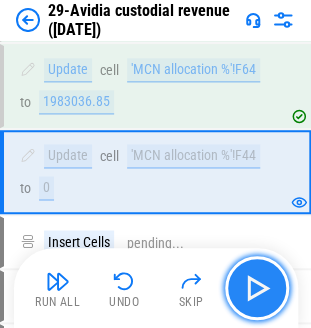 click at bounding box center (257, 288) 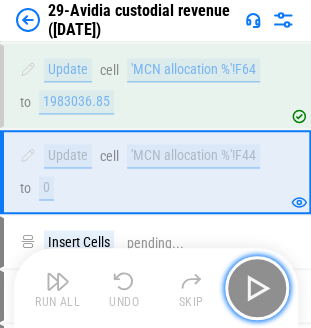 click at bounding box center (257, 288) 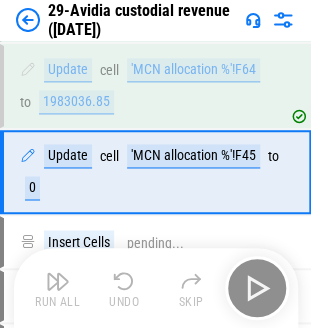 click on "Run All Undo Skip" at bounding box center [158, 288] 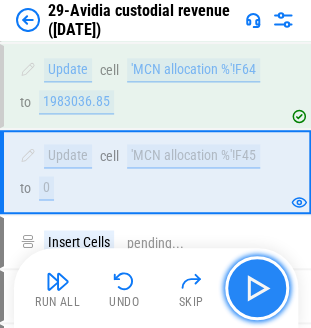 click at bounding box center (257, 288) 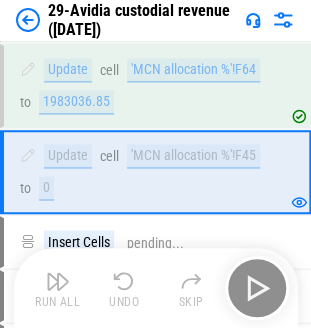 click on "Run All Undo Skip" at bounding box center (158, 288) 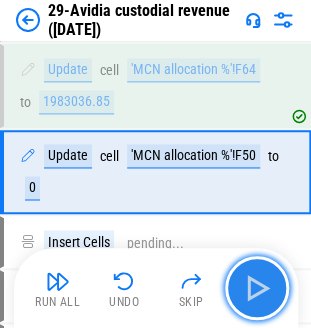 click at bounding box center [257, 288] 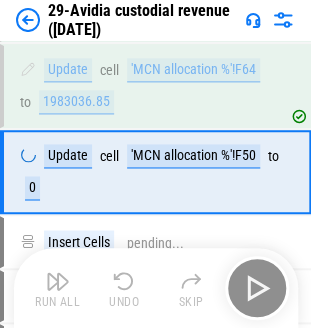 click on "Run All Undo Skip" at bounding box center (158, 288) 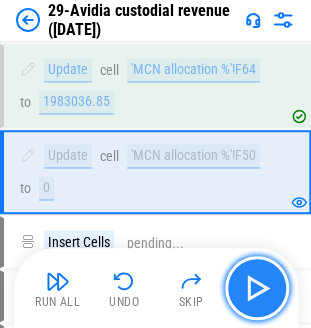 click at bounding box center (257, 288) 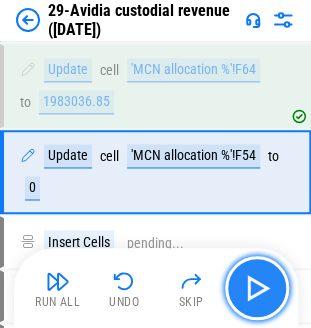 click at bounding box center [257, 288] 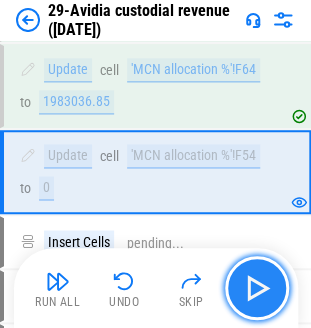 click at bounding box center [257, 288] 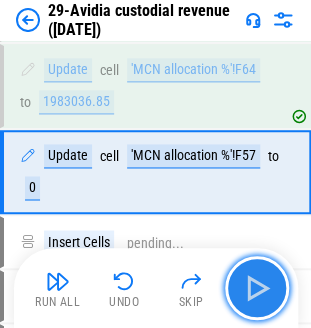 click at bounding box center [257, 288] 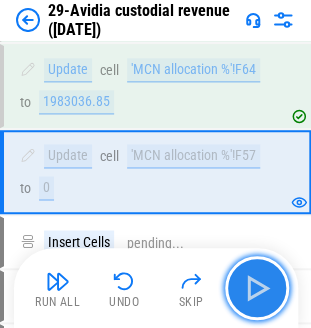 click at bounding box center [257, 288] 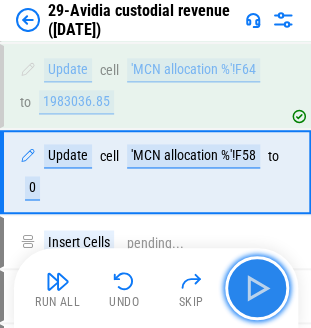 click at bounding box center [257, 288] 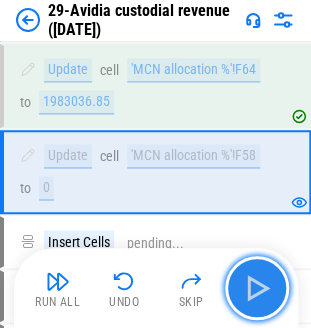 click at bounding box center [257, 288] 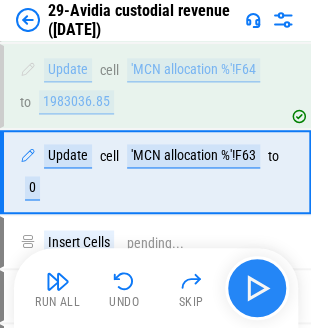 click on "Run All Undo Skip" at bounding box center [158, 288] 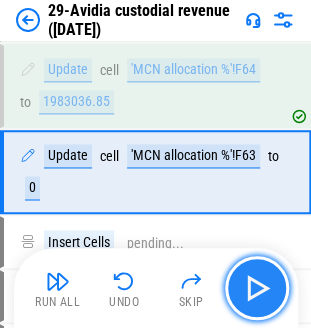 click at bounding box center (257, 288) 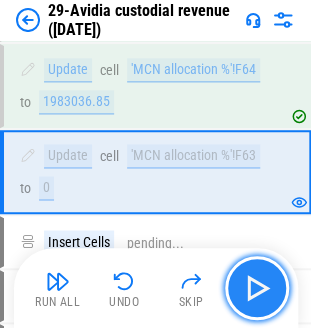 click at bounding box center [257, 288] 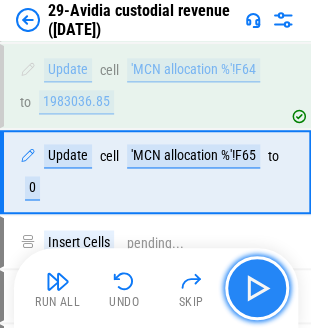 click at bounding box center [257, 288] 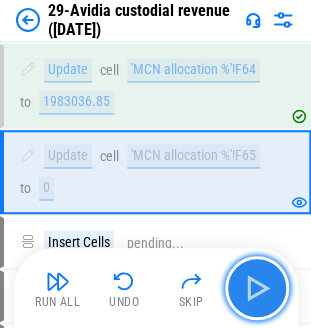 click at bounding box center [257, 288] 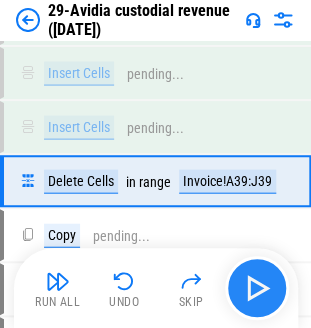 scroll, scrollTop: 1372, scrollLeft: 0, axis: vertical 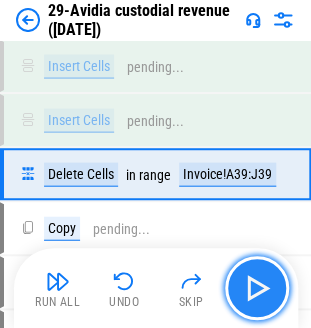 click at bounding box center (257, 288) 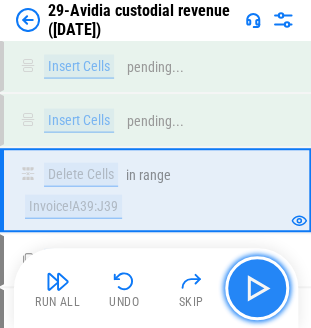 click at bounding box center (257, 288) 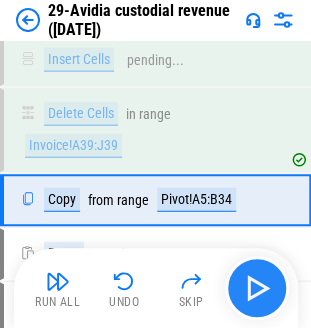 scroll, scrollTop: 1458, scrollLeft: 0, axis: vertical 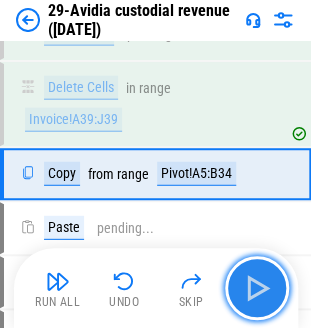 click at bounding box center (257, 288) 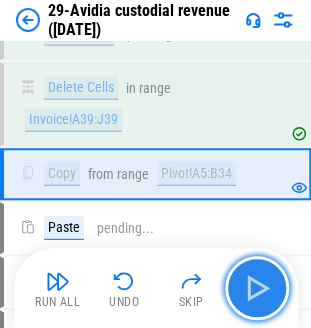 click at bounding box center (257, 288) 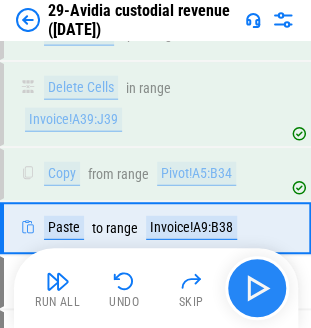 scroll, scrollTop: 1511, scrollLeft: 0, axis: vertical 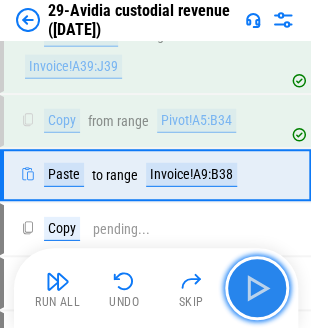 click at bounding box center [257, 288] 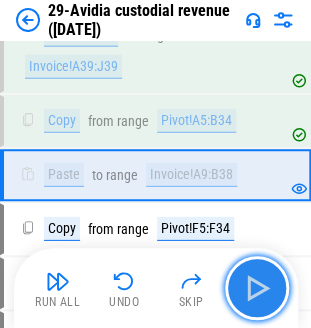 click at bounding box center [257, 288] 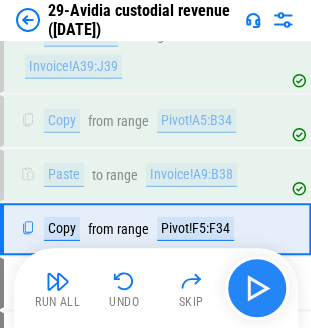 scroll, scrollTop: 1565, scrollLeft: 0, axis: vertical 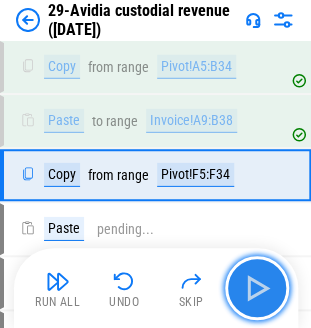 click at bounding box center [257, 288] 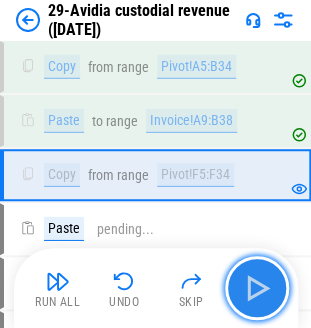 click at bounding box center [257, 288] 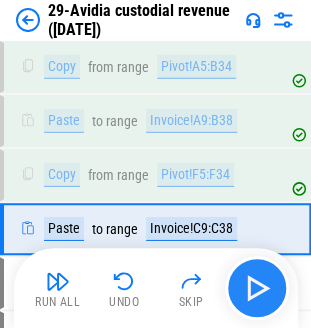 scroll, scrollTop: 1618, scrollLeft: 0, axis: vertical 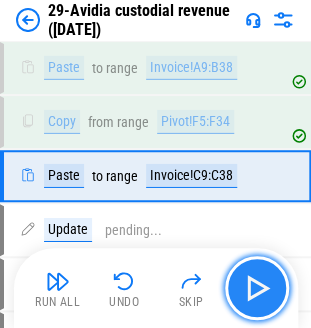 click at bounding box center [257, 288] 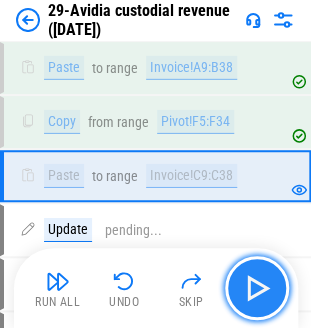 click at bounding box center (257, 288) 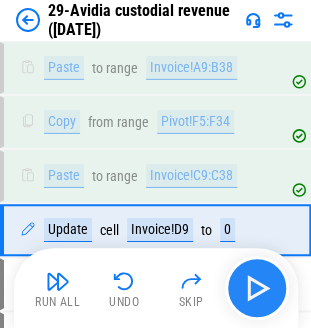 scroll, scrollTop: 1672, scrollLeft: 0, axis: vertical 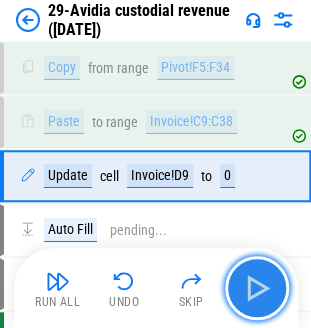 click at bounding box center (257, 288) 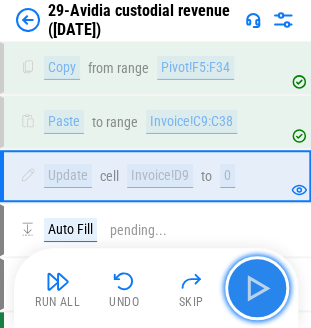 click at bounding box center [257, 288] 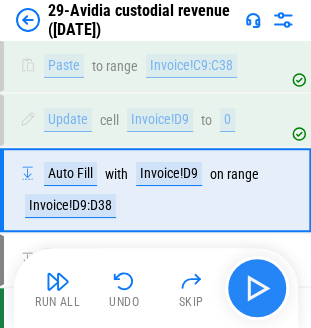 scroll, scrollTop: 1742, scrollLeft: 0, axis: vertical 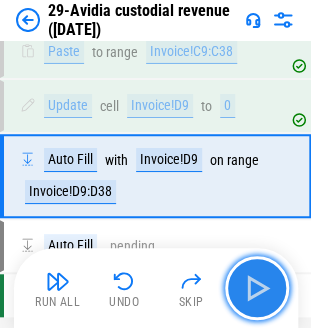 click at bounding box center [257, 288] 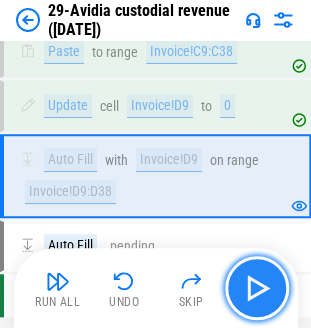 click at bounding box center (257, 288) 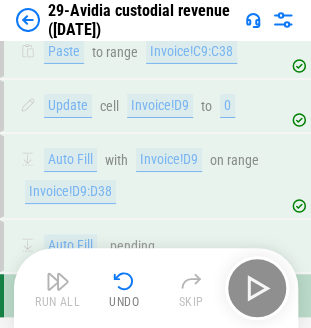 click on "Run All Undo Skip" at bounding box center (158, 288) 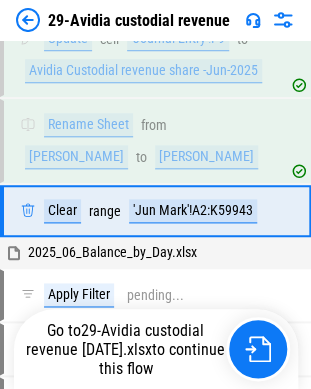 scroll, scrollTop: 159, scrollLeft: 0, axis: vertical 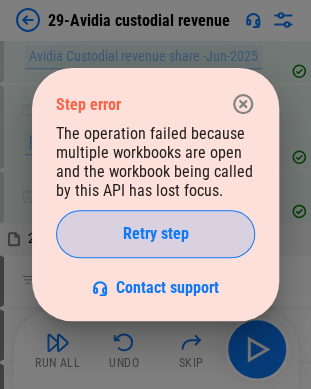 click on "Retry step" at bounding box center (156, 234) 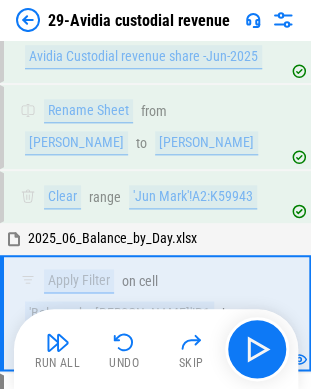 scroll, scrollTop: 274, scrollLeft: 0, axis: vertical 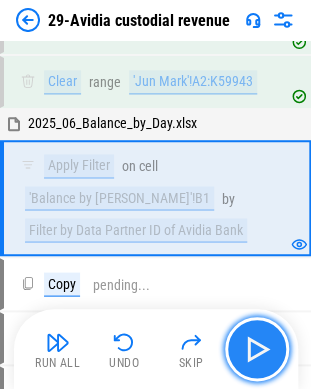 click at bounding box center (257, 349) 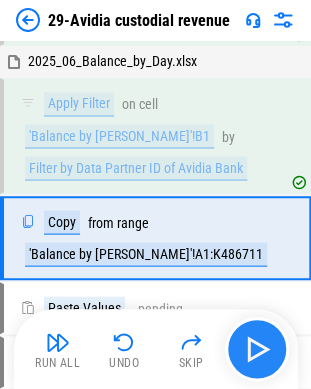 scroll, scrollTop: 376, scrollLeft: 0, axis: vertical 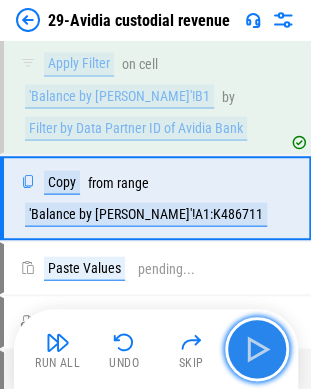 click at bounding box center (257, 349) 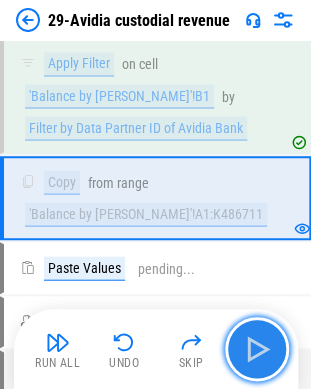 click at bounding box center (257, 349) 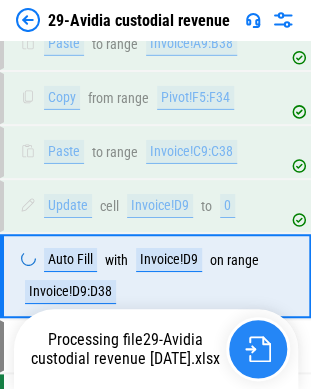 scroll, scrollTop: 1711, scrollLeft: 0, axis: vertical 